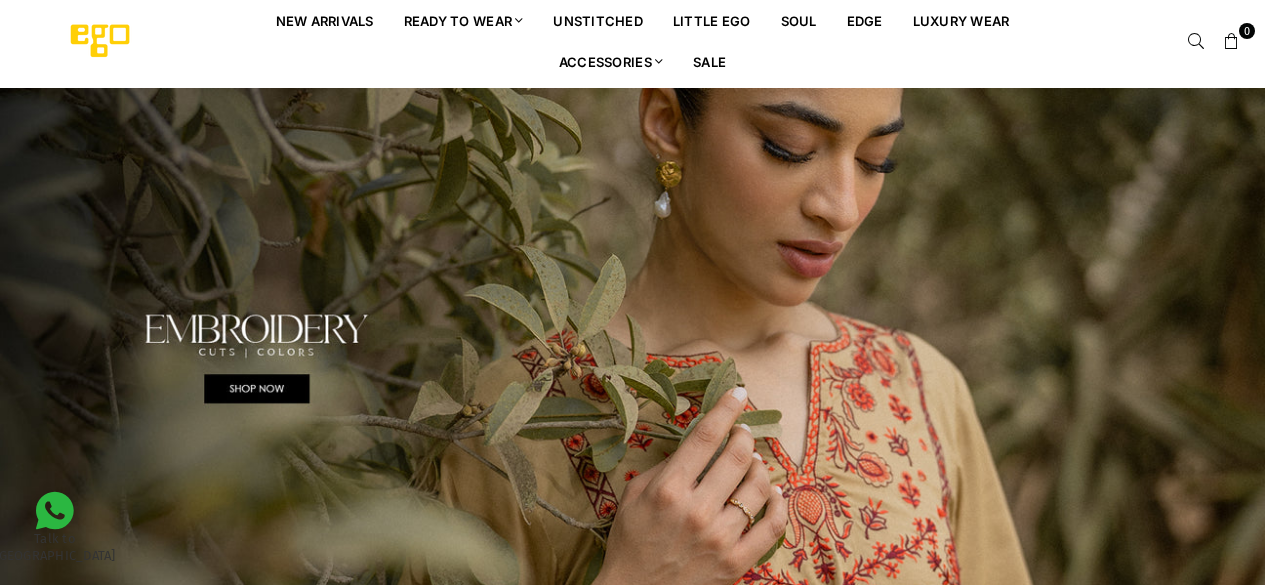 scroll, scrollTop: 0, scrollLeft: 0, axis: both 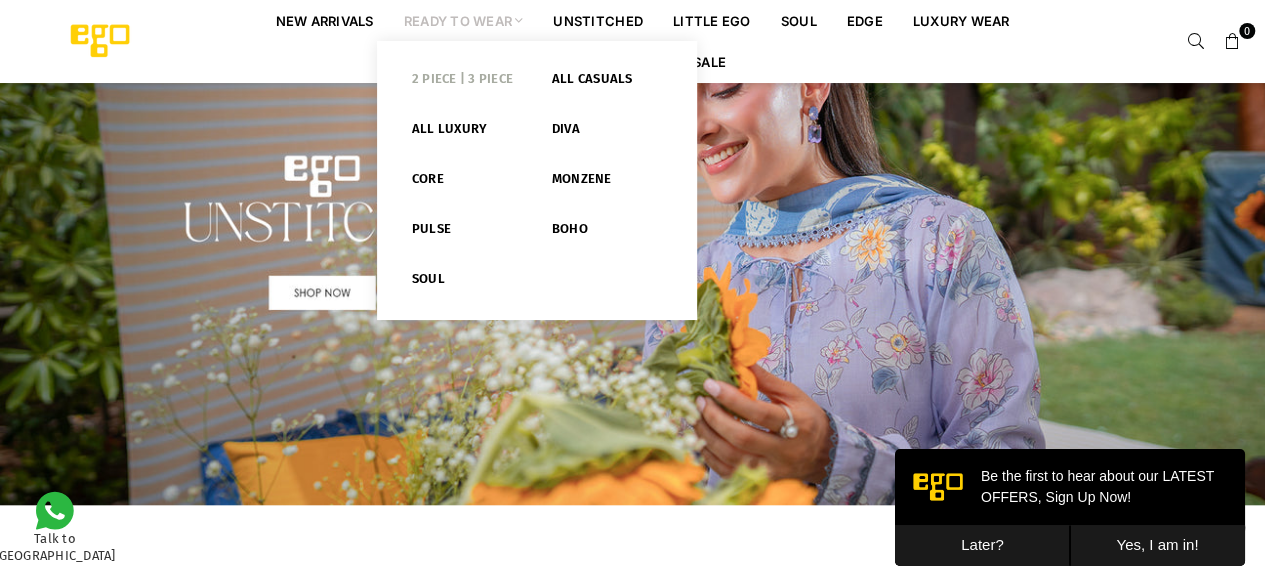 click on "2 PIECE | 3 PIECE" at bounding box center (467, 83) 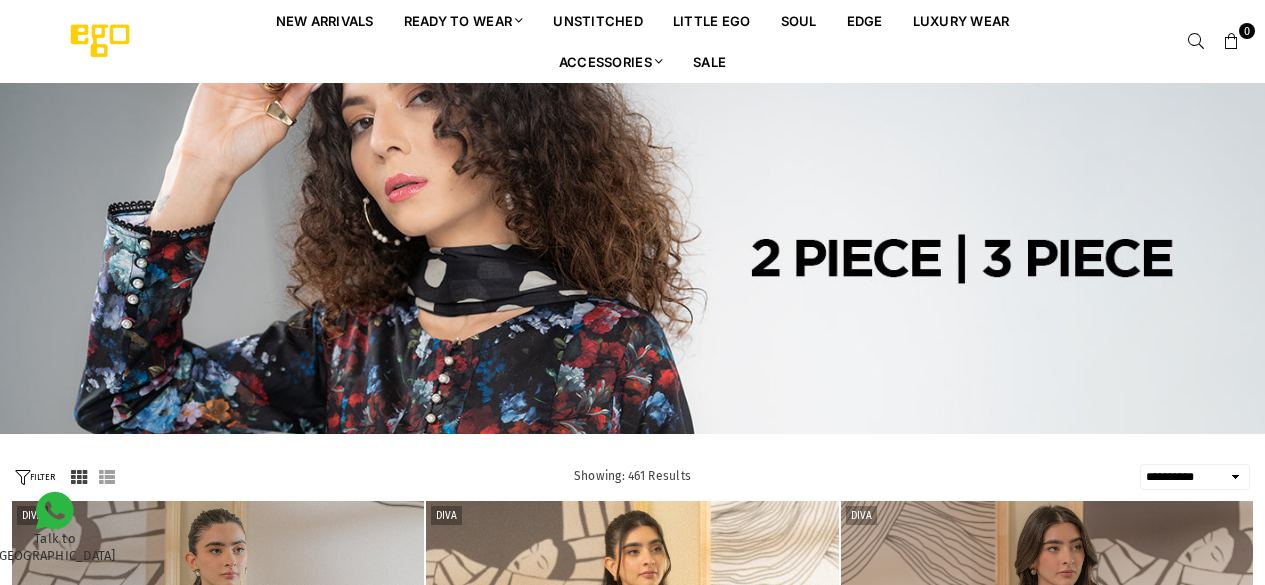 select on "**********" 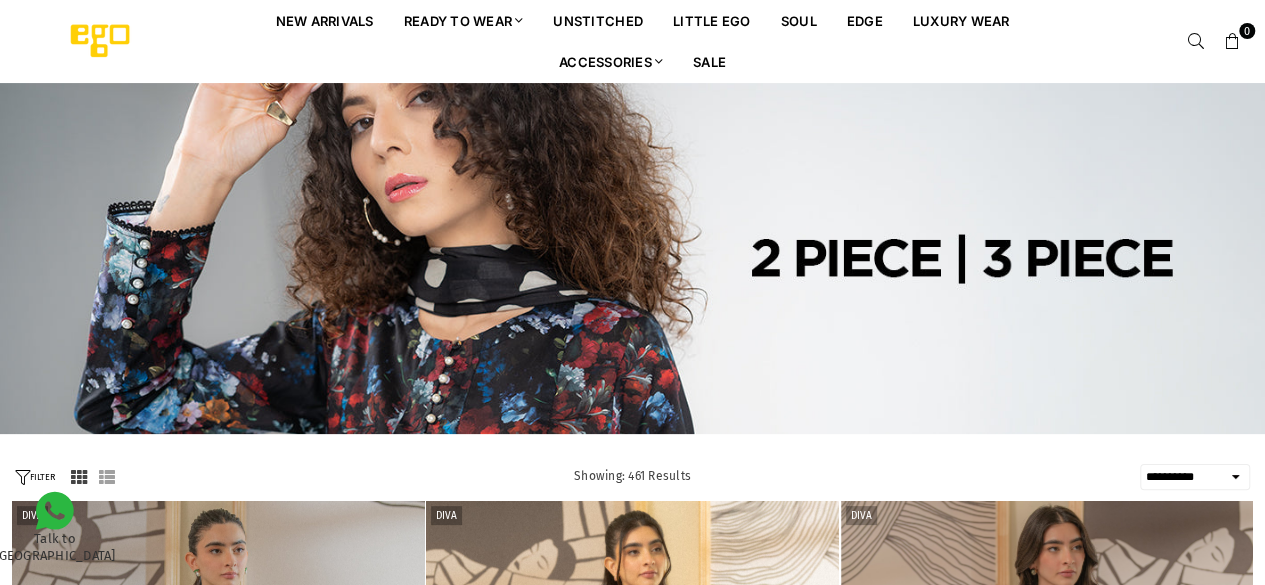 scroll, scrollTop: 0, scrollLeft: 0, axis: both 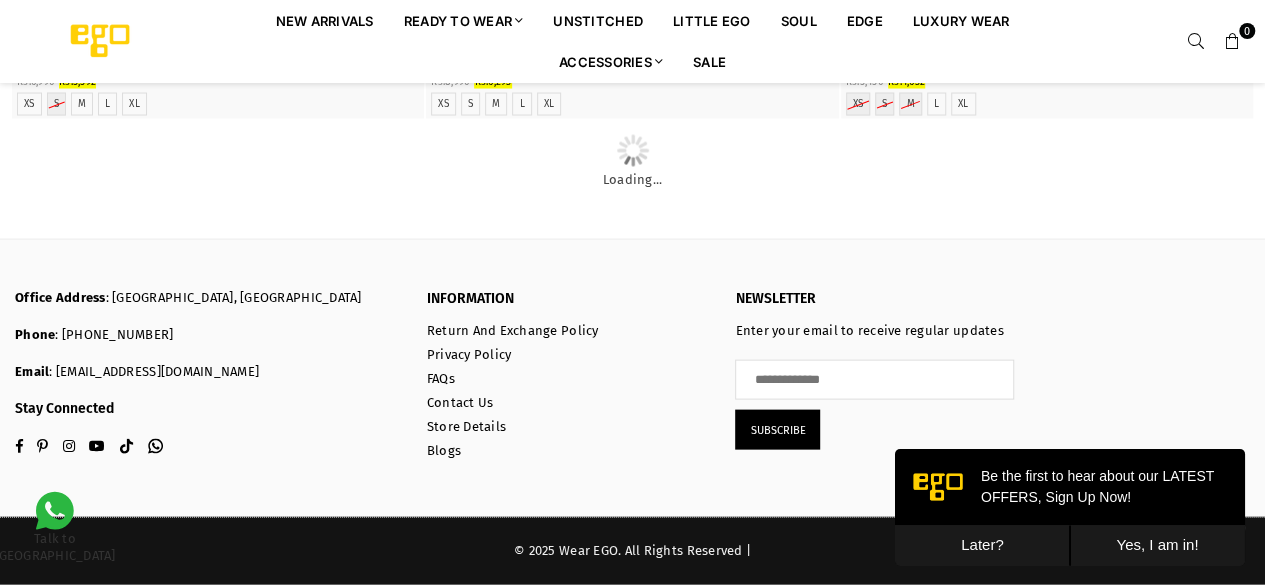 click on "L" at bounding box center (107, -156) 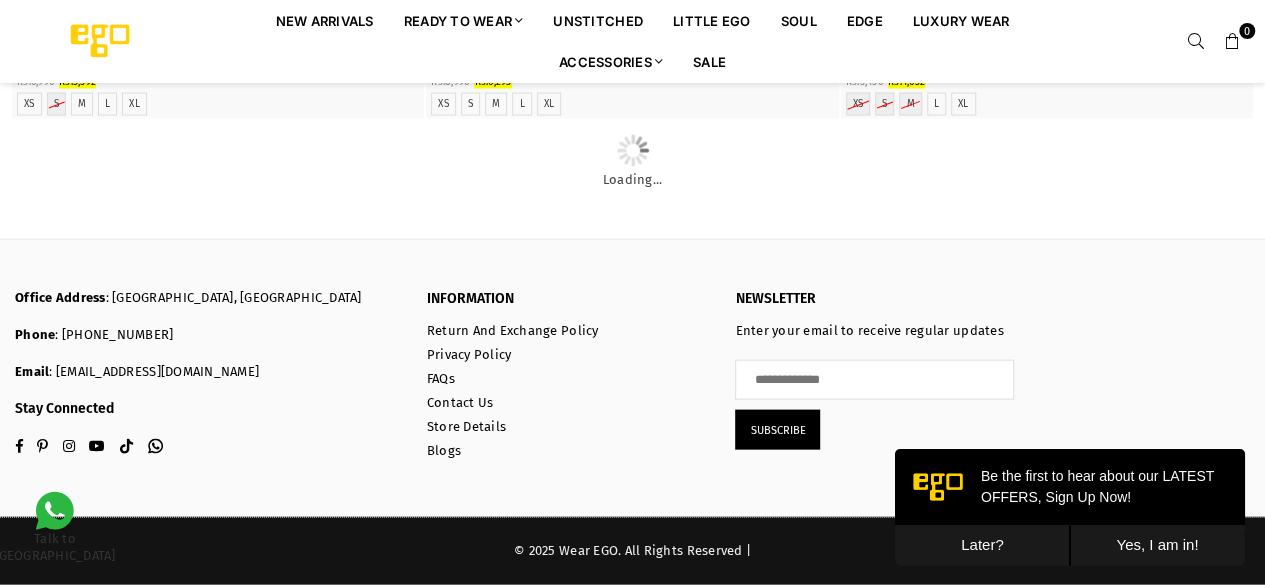scroll, scrollTop: 27509, scrollLeft: 0, axis: vertical 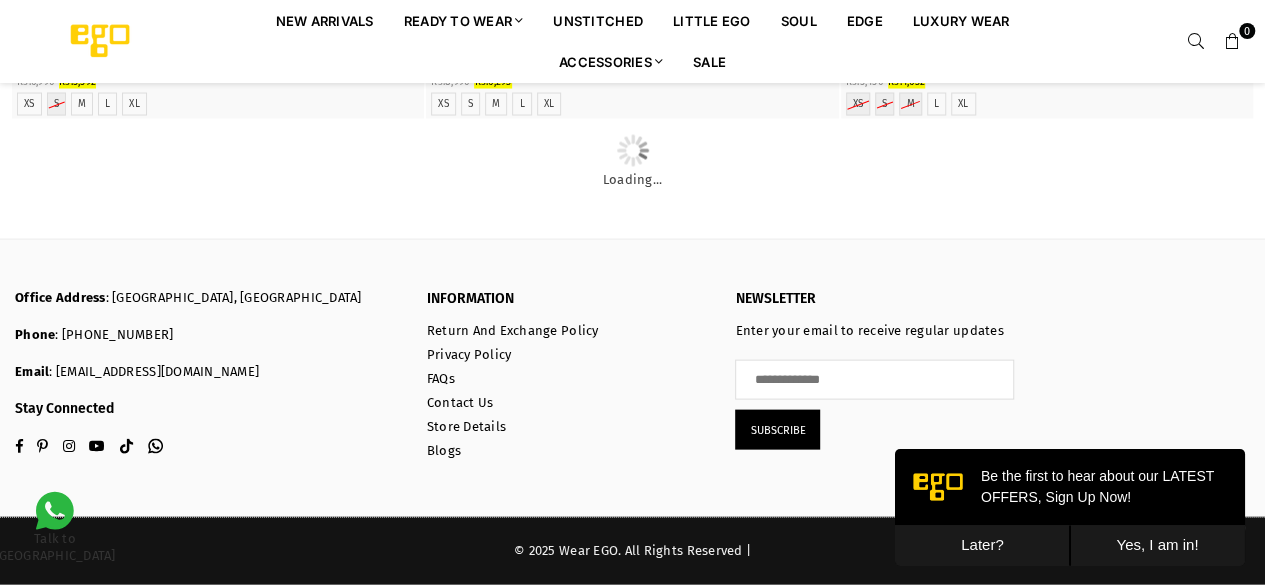 click on "L" at bounding box center [107, -156] 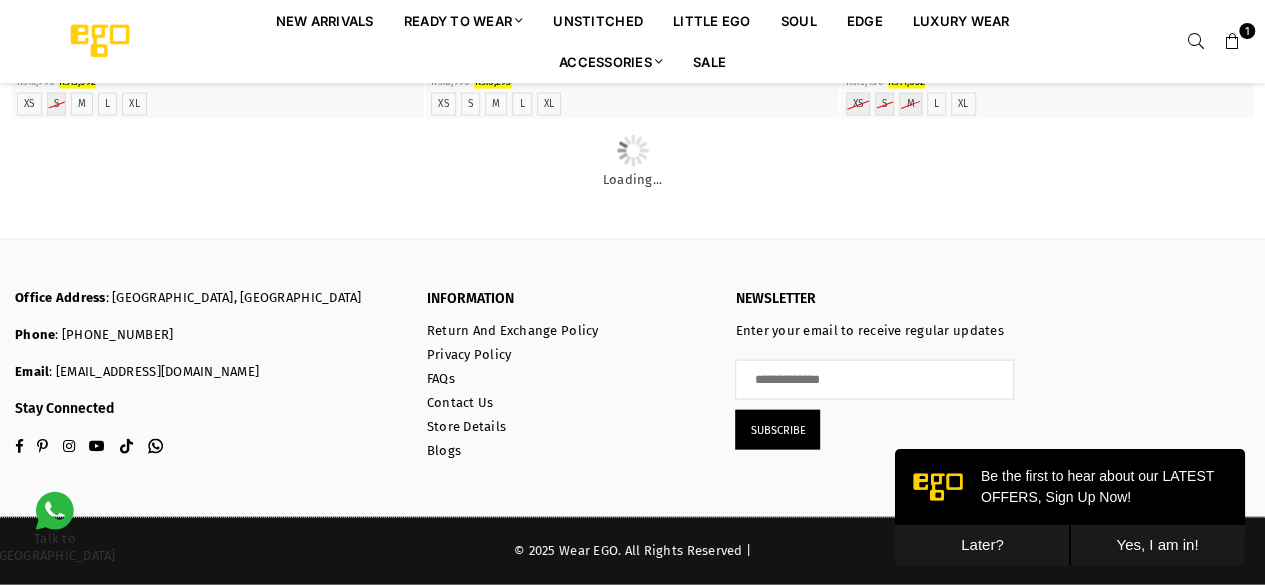scroll, scrollTop: 30260, scrollLeft: 0, axis: vertical 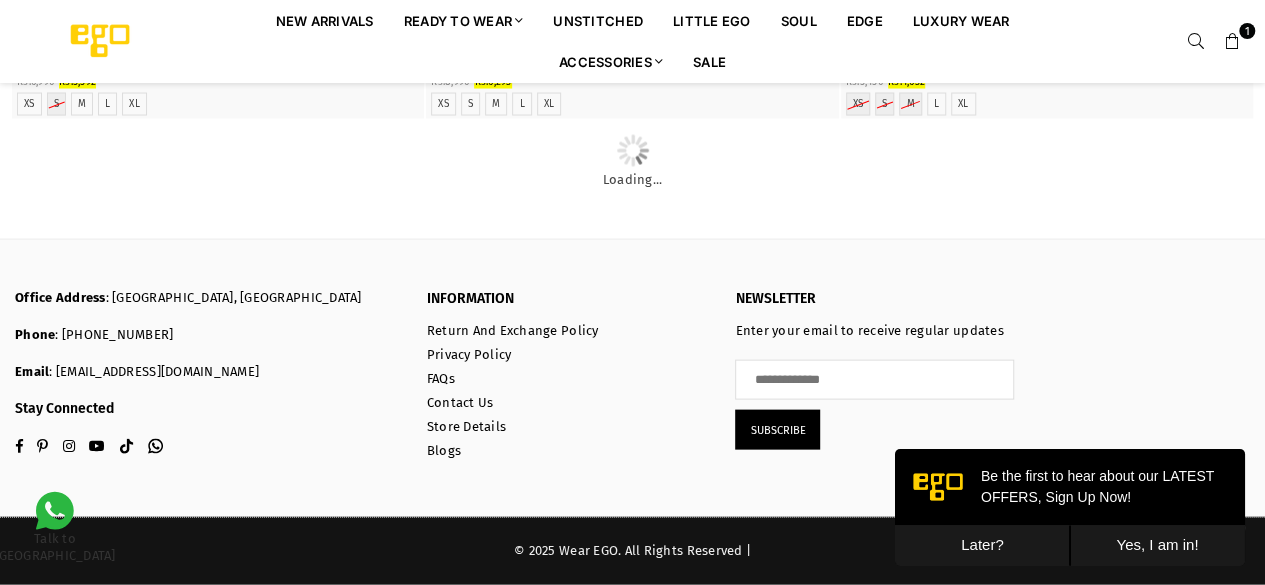 click on "Regular price Rs.6,990 Rs.5,592" at bounding box center (218, 82) 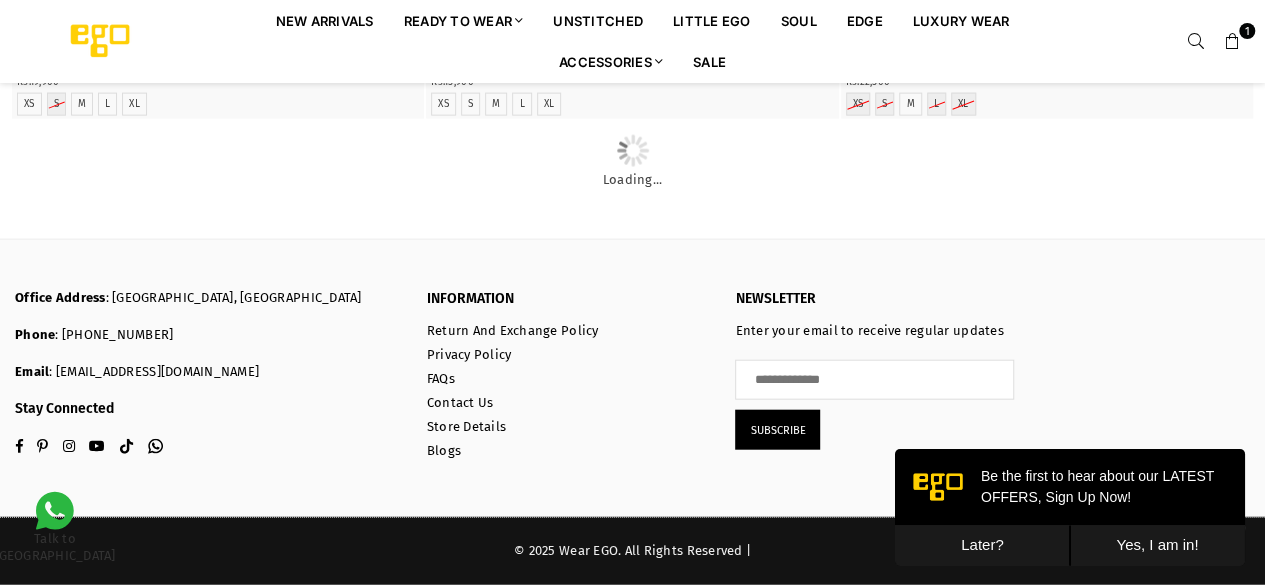 scroll, scrollTop: 31196, scrollLeft: 0, axis: vertical 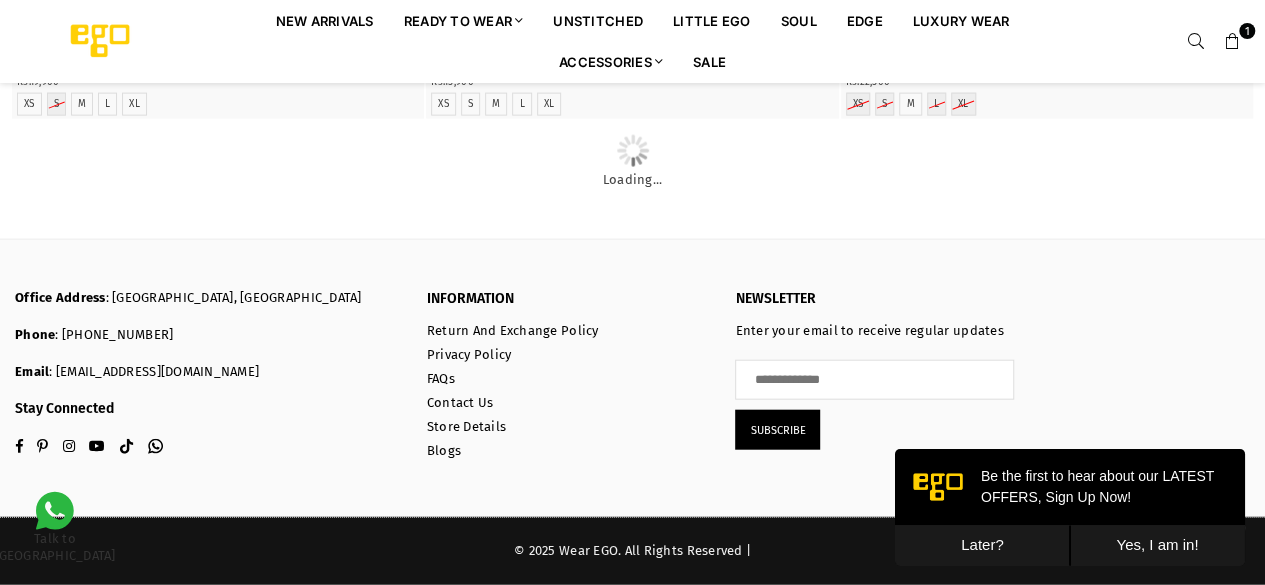 click at bounding box center [219, -74] 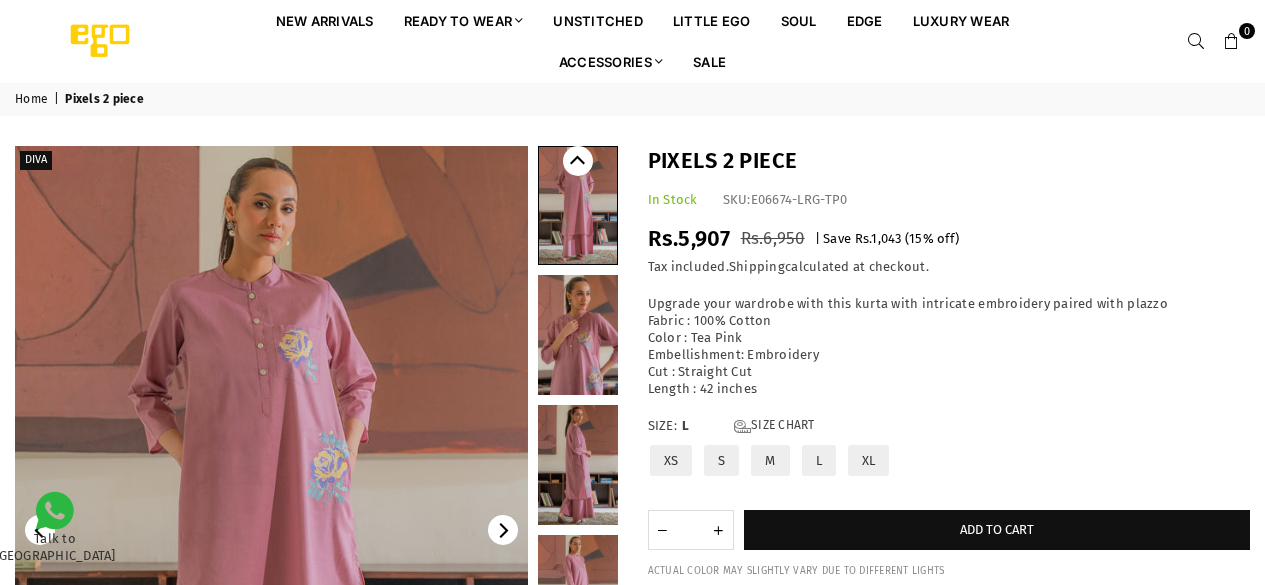 scroll, scrollTop: 0, scrollLeft: 0, axis: both 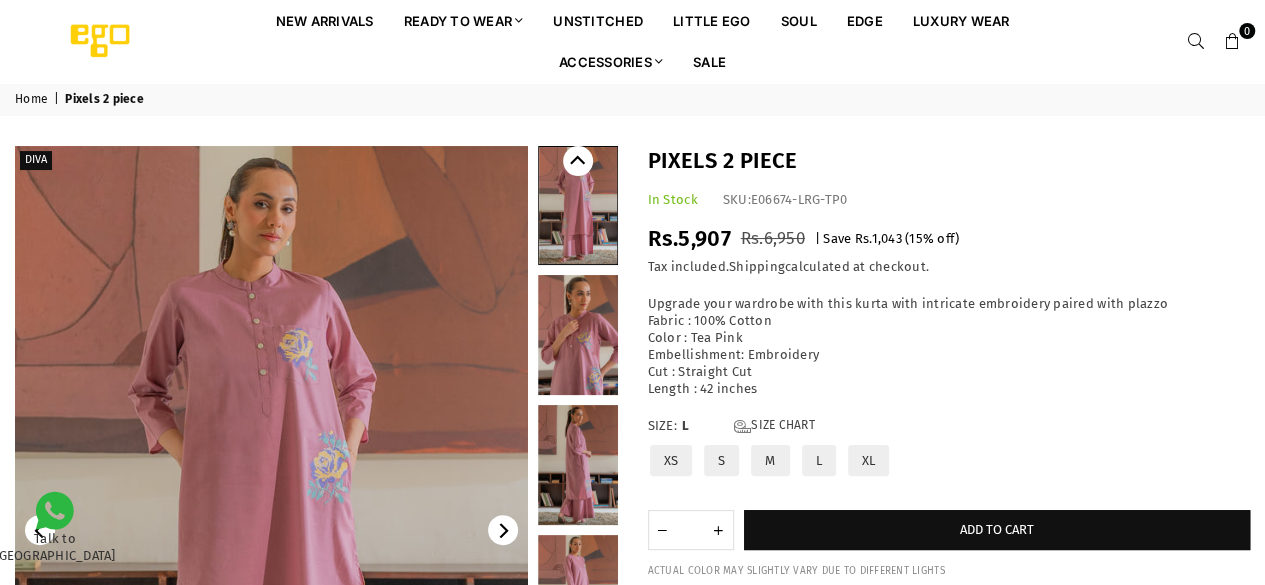 click at bounding box center [578, 335] 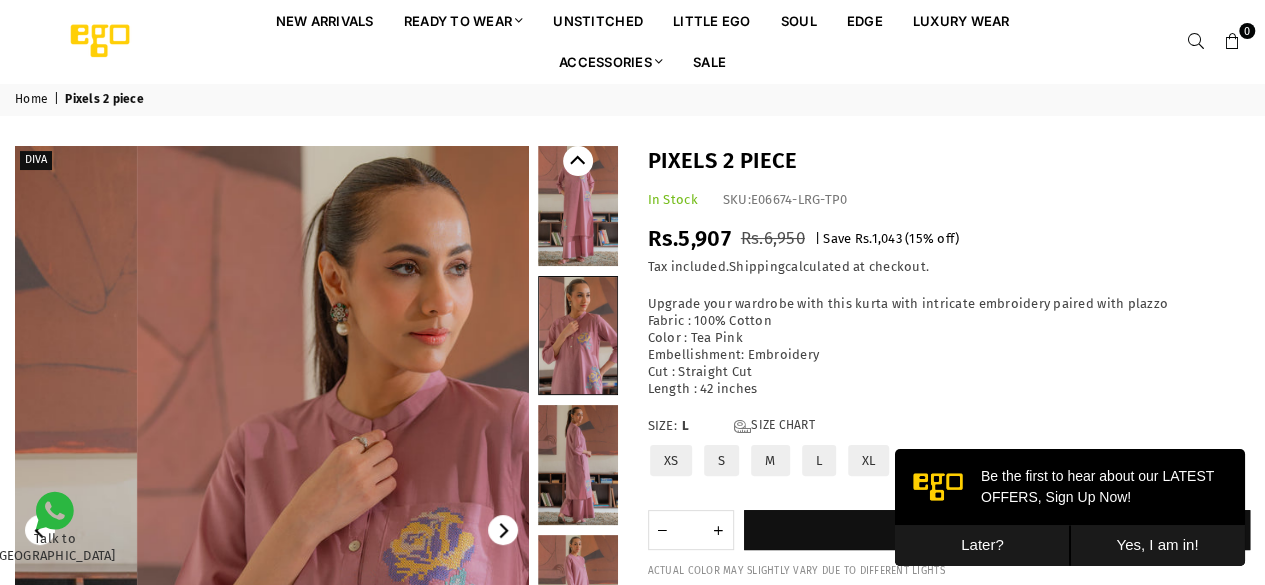 scroll, scrollTop: 0, scrollLeft: 0, axis: both 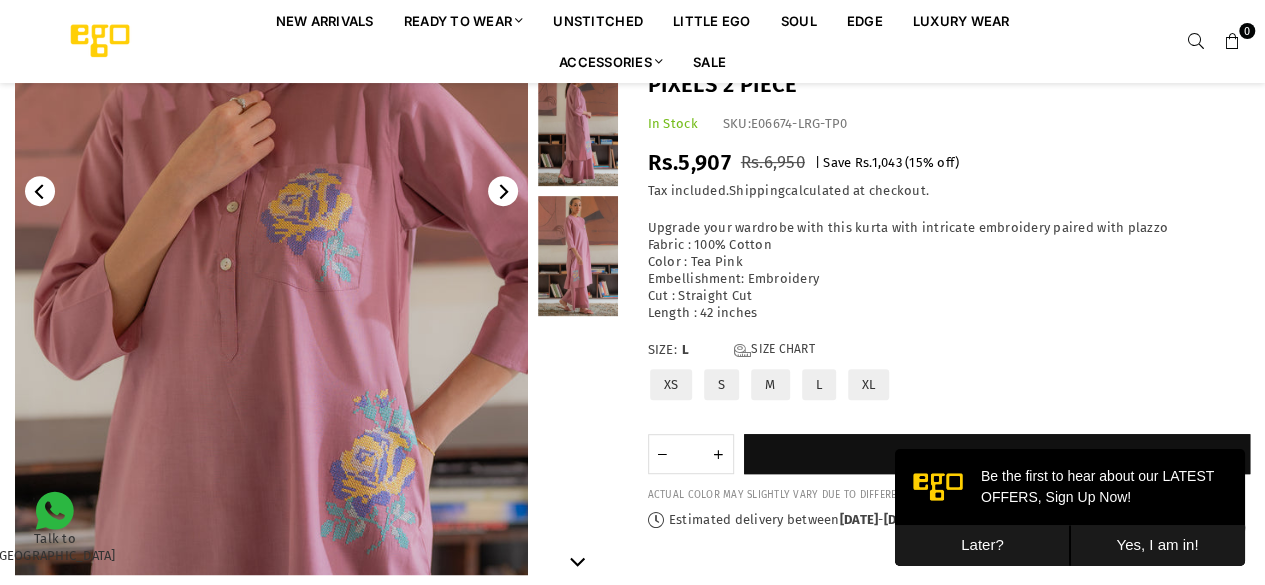 click 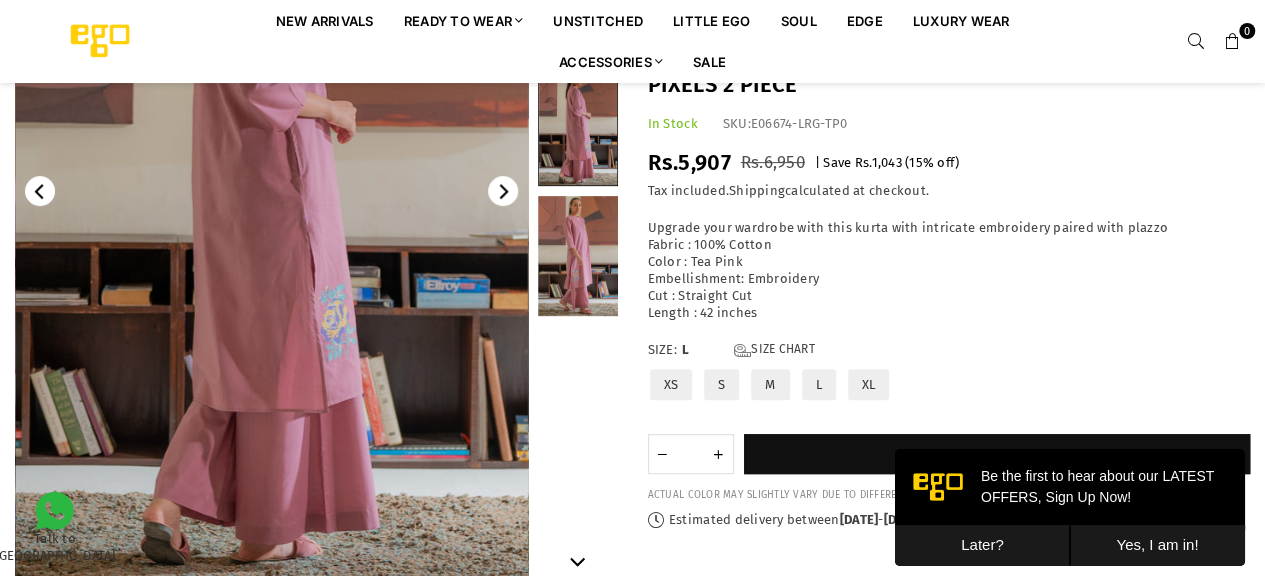 click 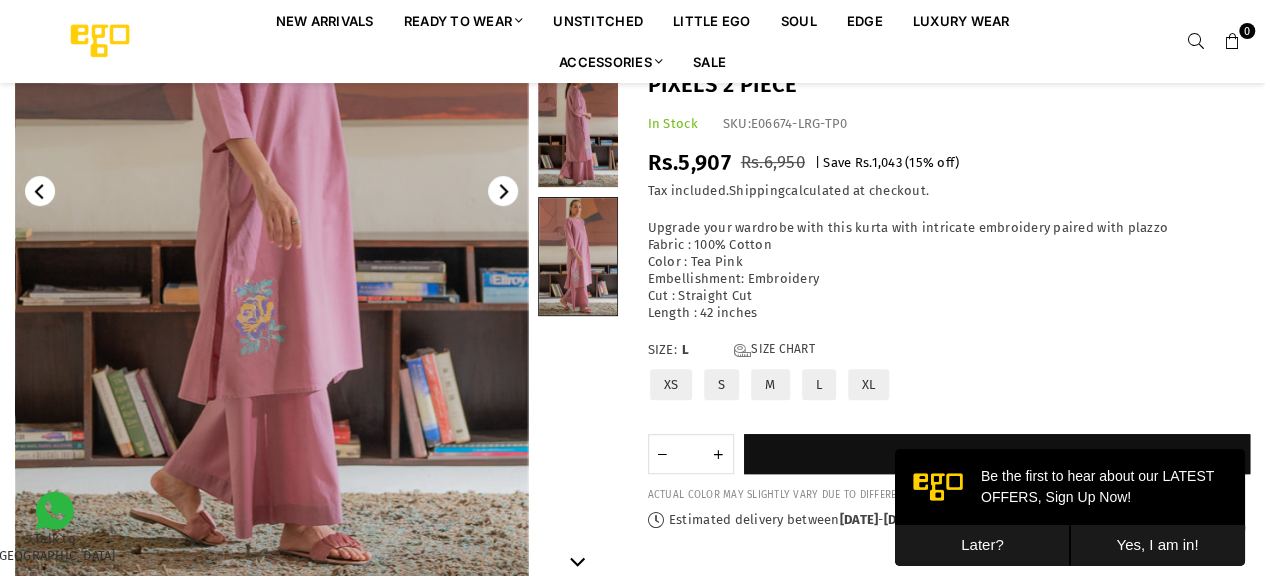 click 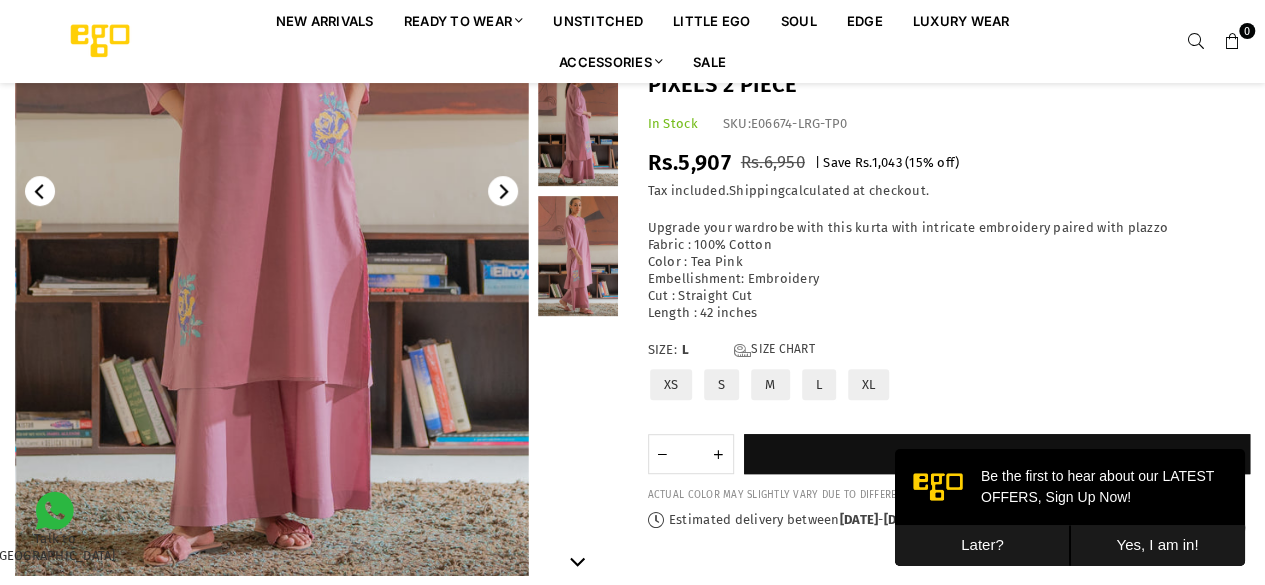 click 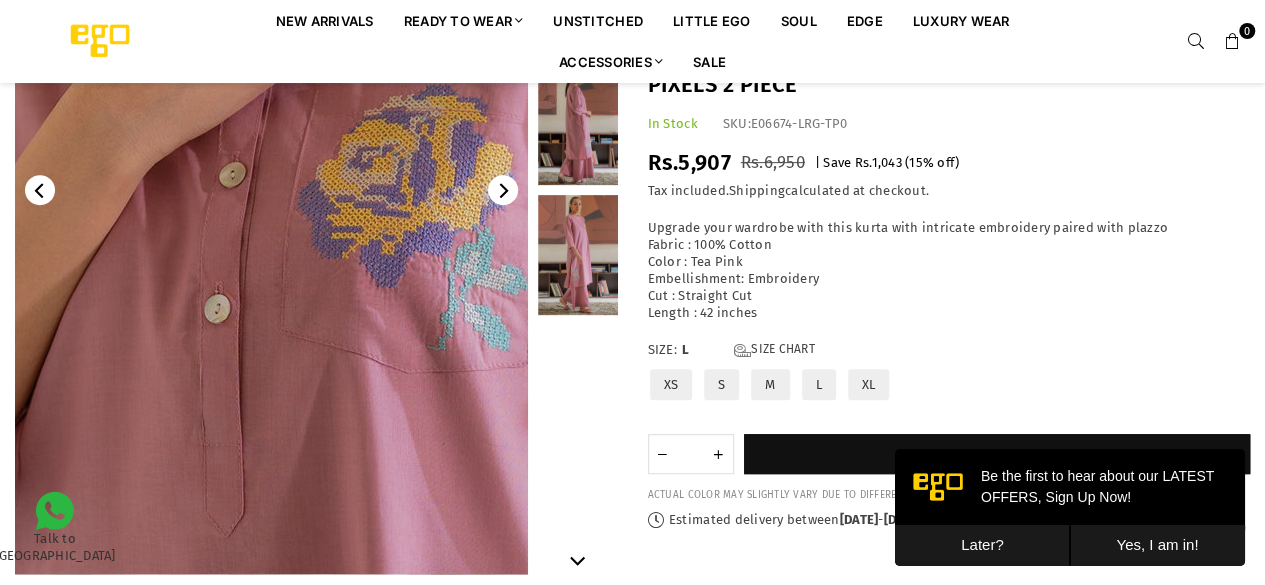 scroll, scrollTop: 338, scrollLeft: 0, axis: vertical 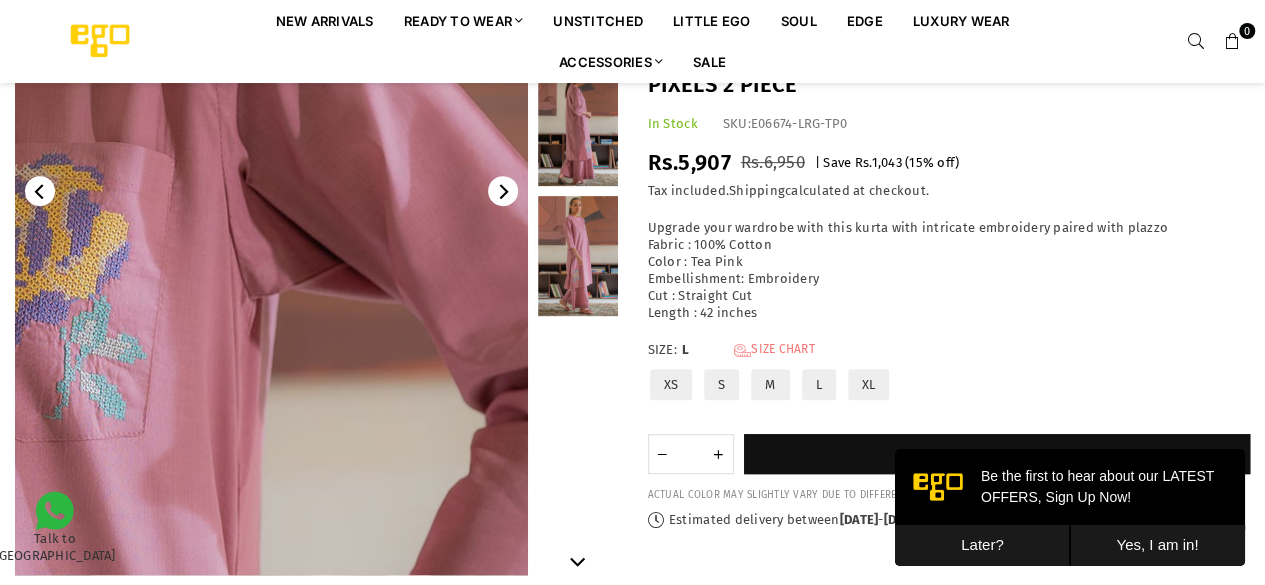click on "Size Chart" at bounding box center [774, 350] 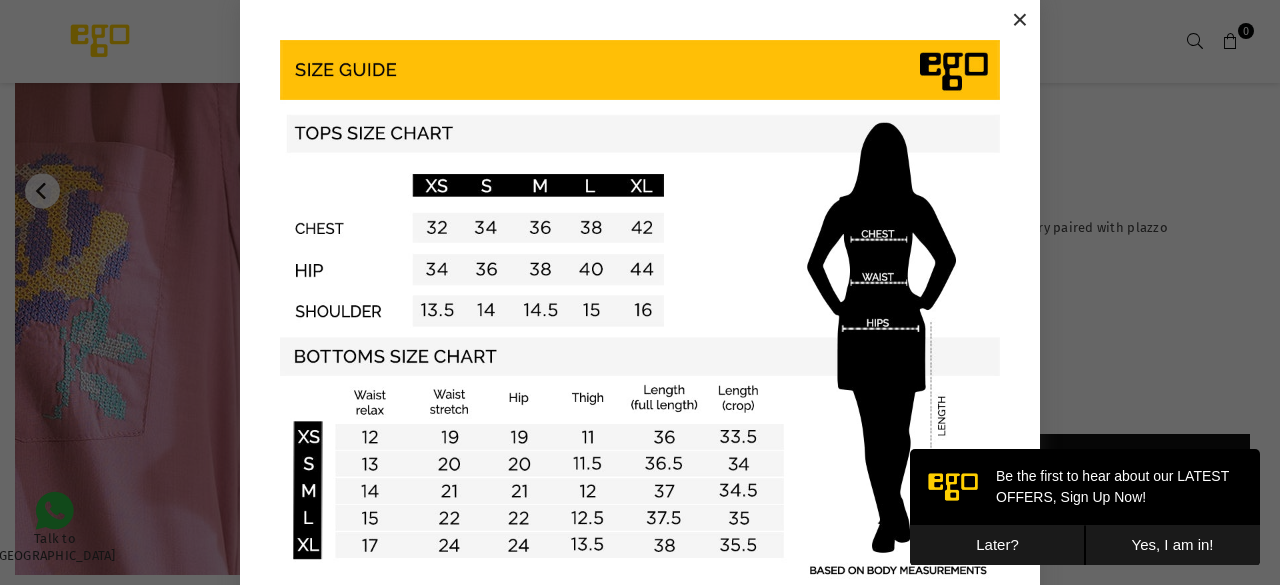click on "×" at bounding box center [1020, 20] 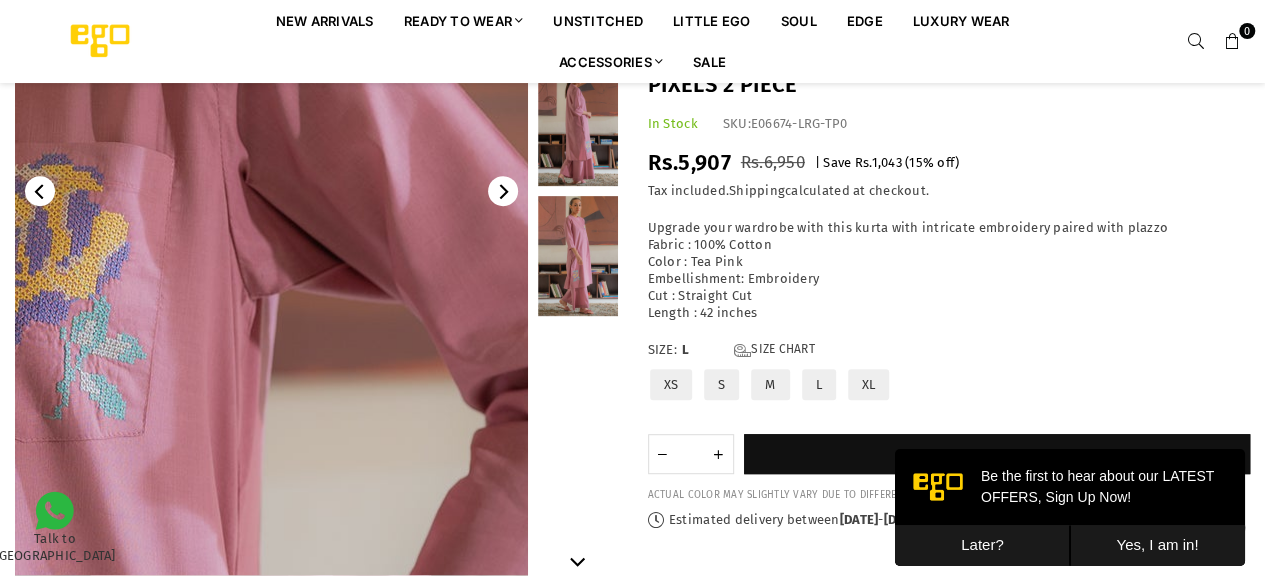 click on "M" at bounding box center (770, 384) 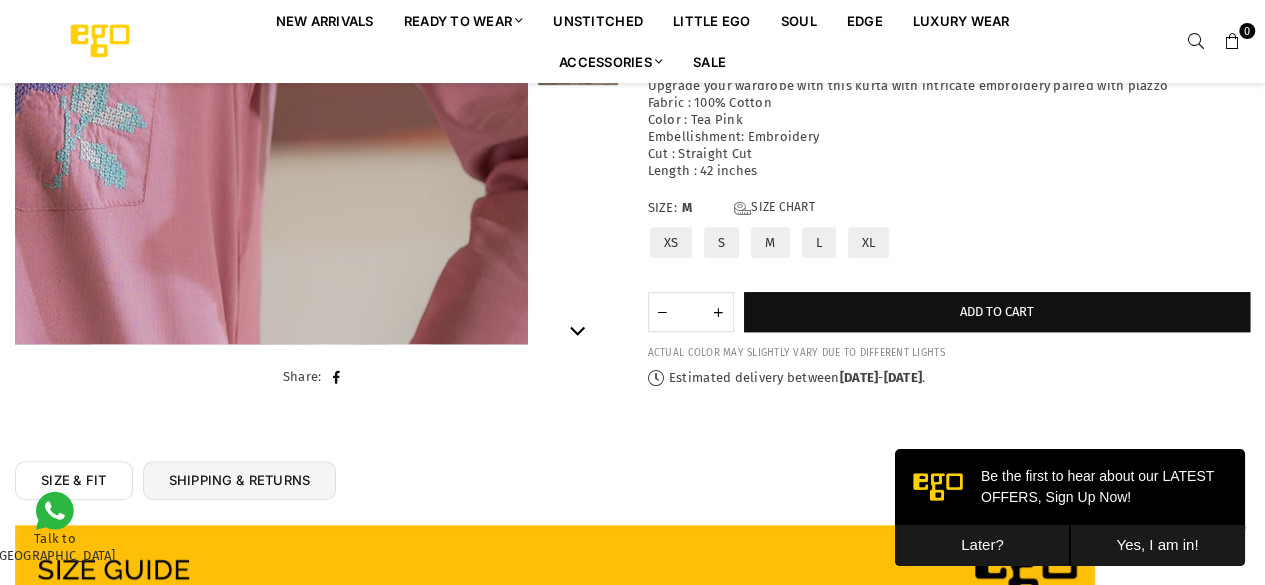 scroll, scrollTop: 568, scrollLeft: 0, axis: vertical 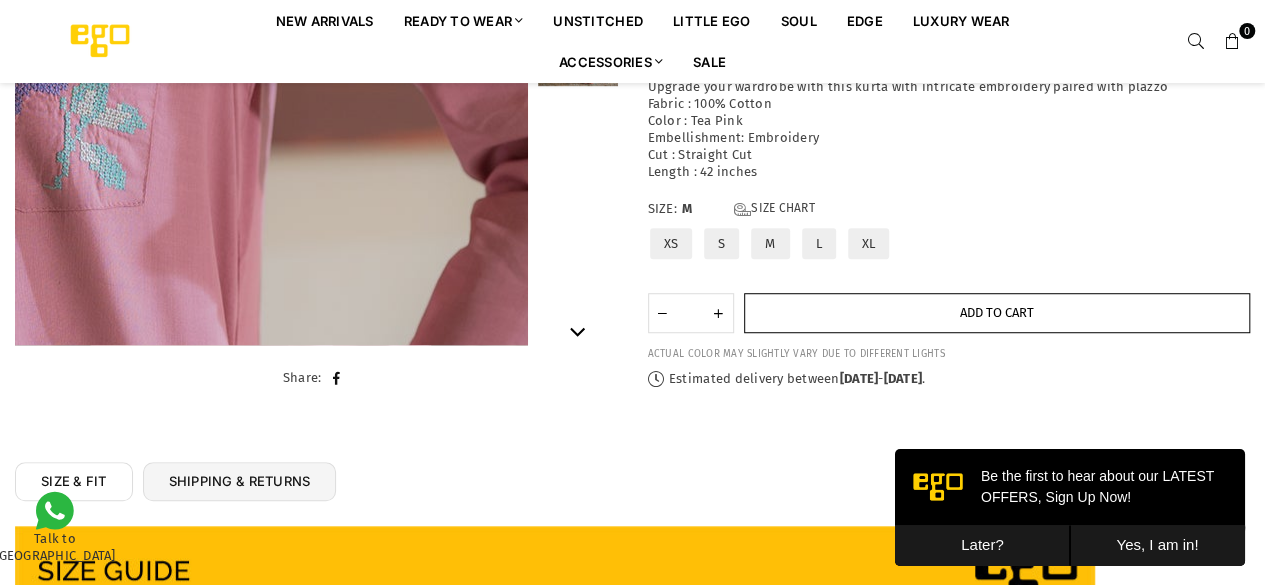 click on "Add to cart" at bounding box center [997, 312] 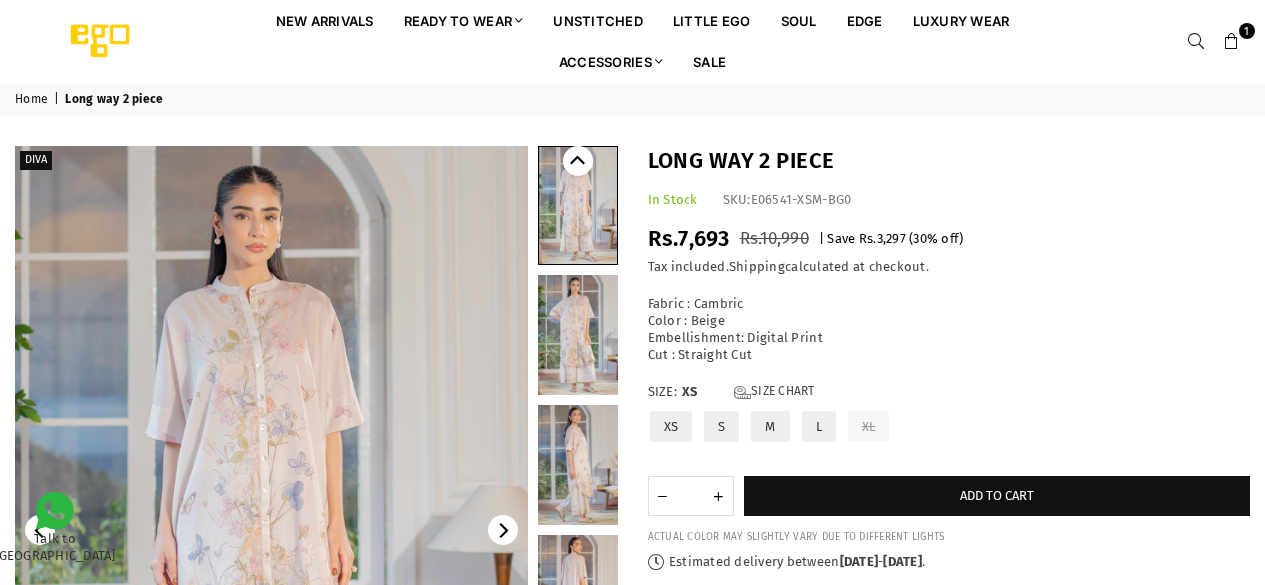 scroll, scrollTop: 0, scrollLeft: 0, axis: both 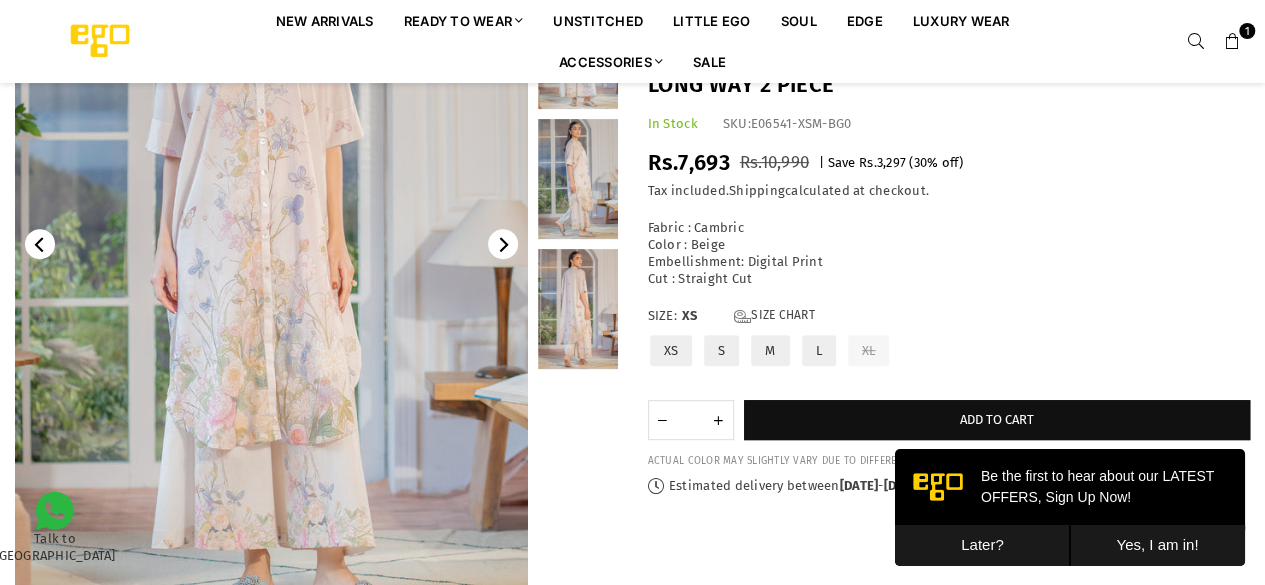 click on "M" at bounding box center [770, 350] 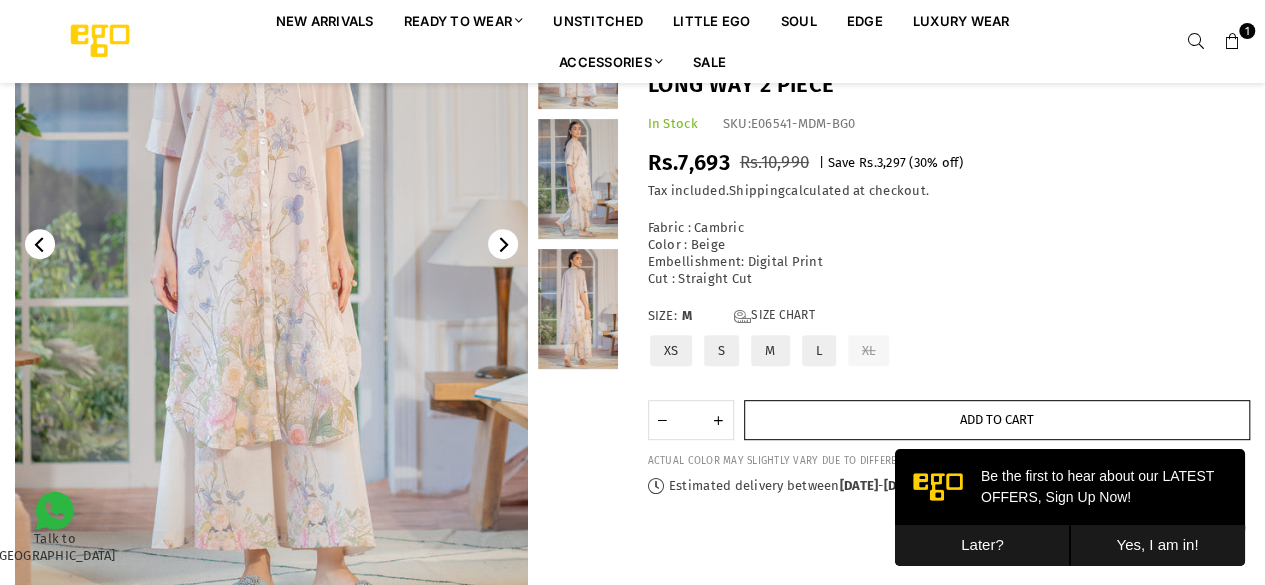 click on "Add to cart" at bounding box center (997, 420) 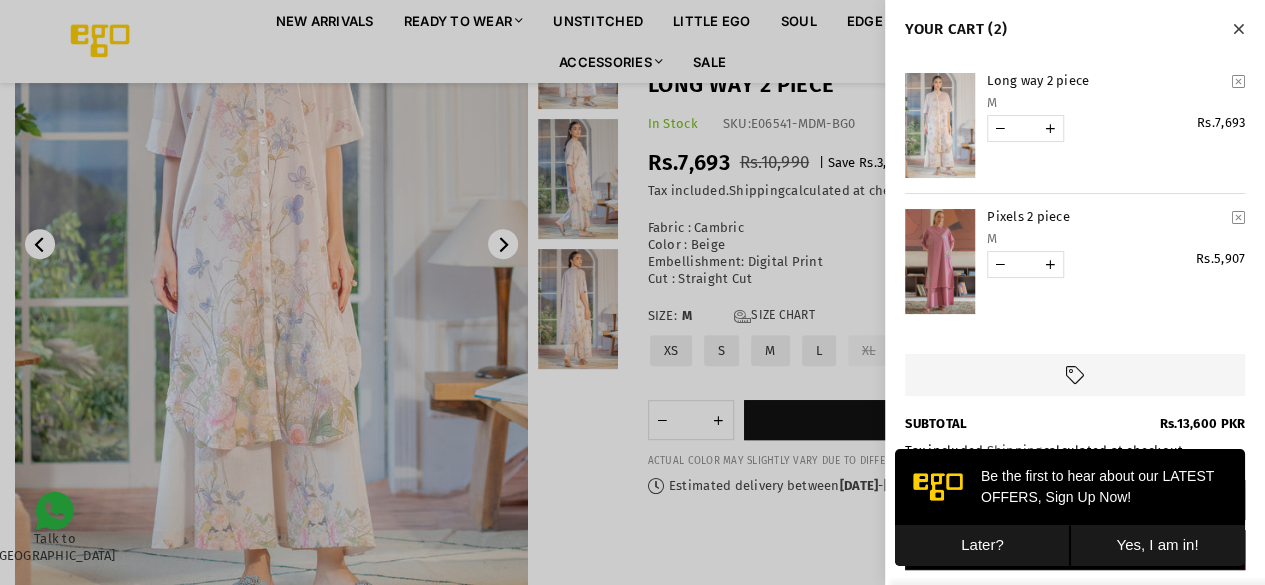 click at bounding box center [632, 292] 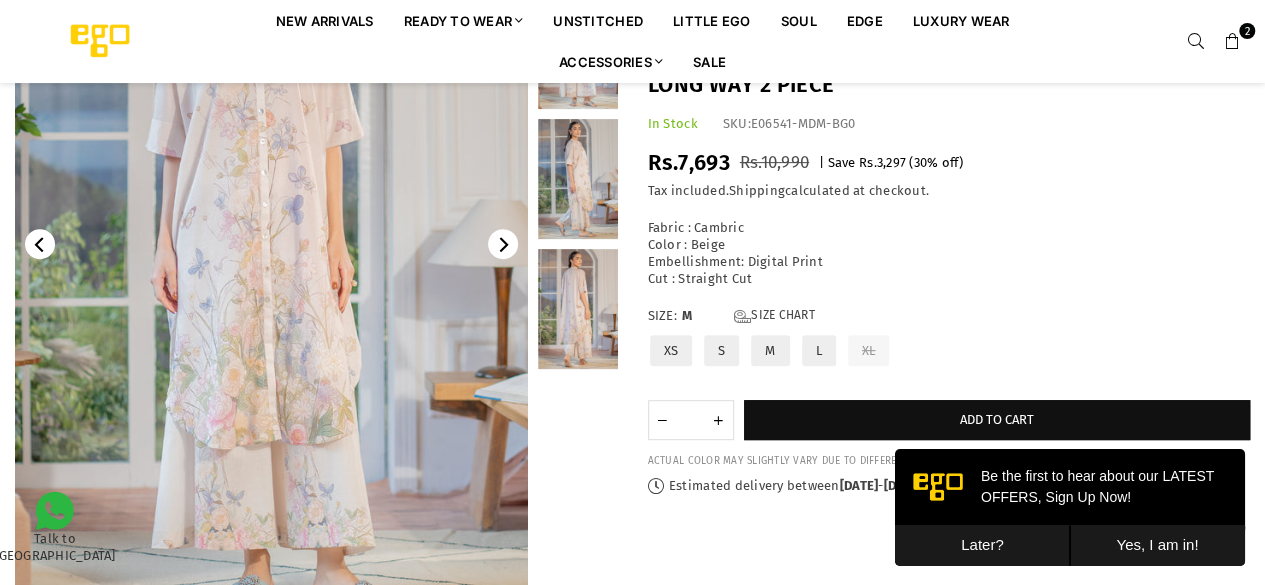 click 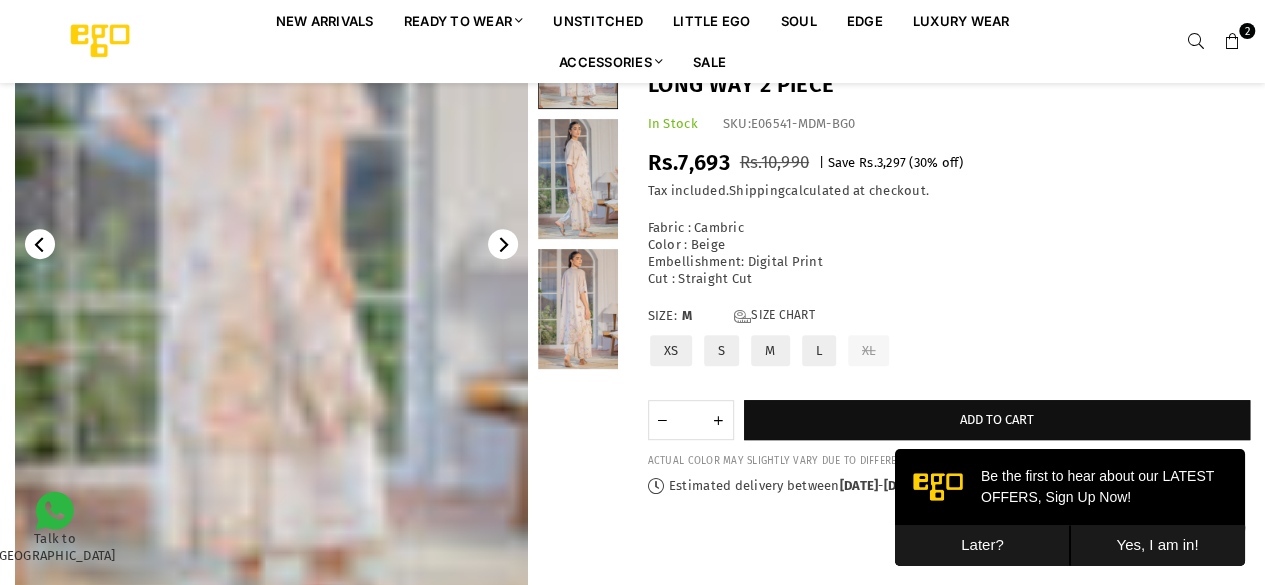 click 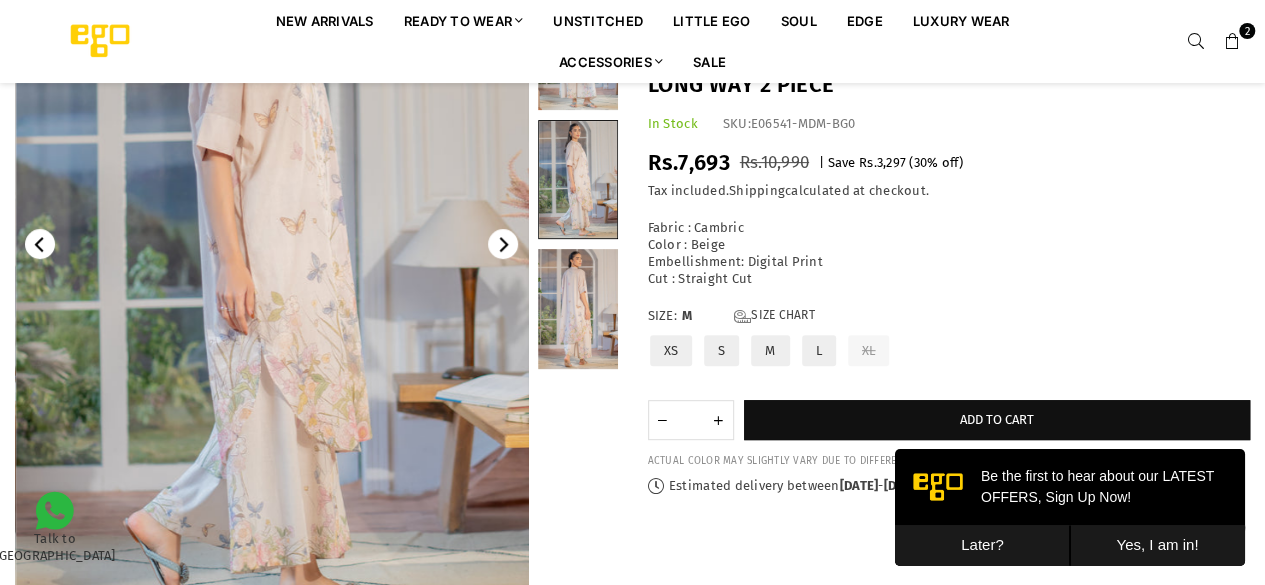 click 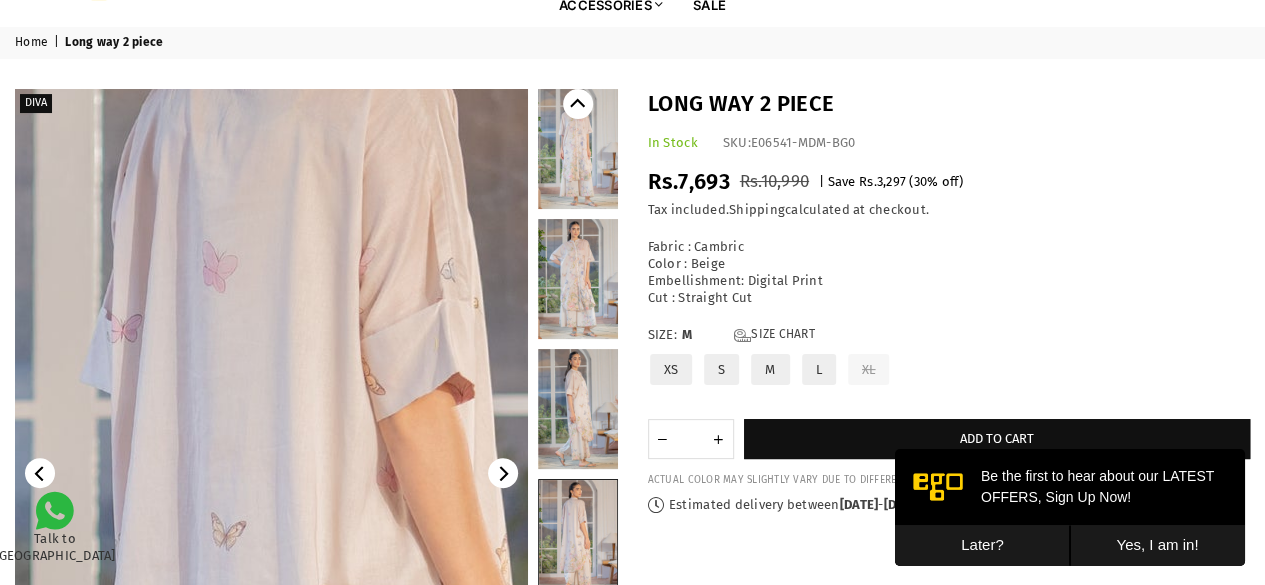 scroll, scrollTop: 49, scrollLeft: 0, axis: vertical 